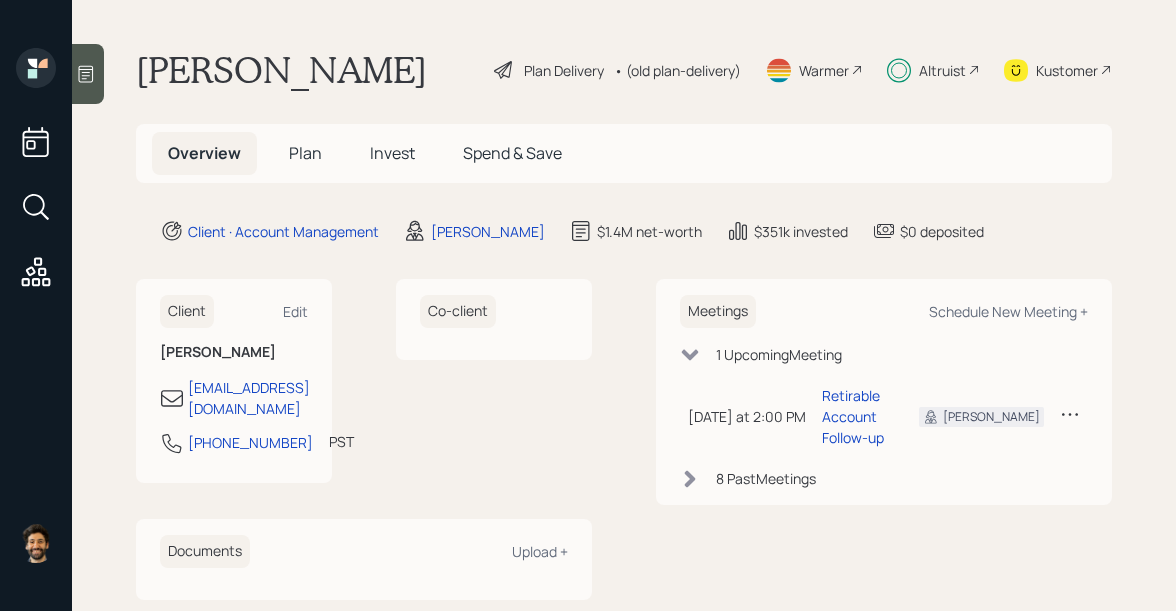 scroll, scrollTop: 0, scrollLeft: 0, axis: both 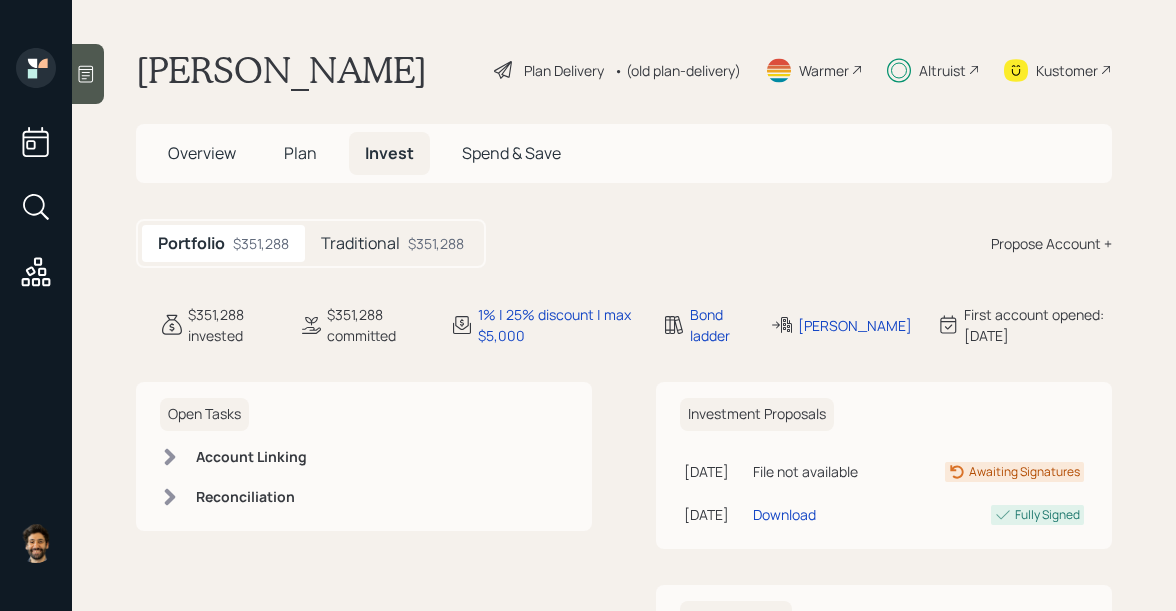 click on "$351,288" at bounding box center (436, 243) 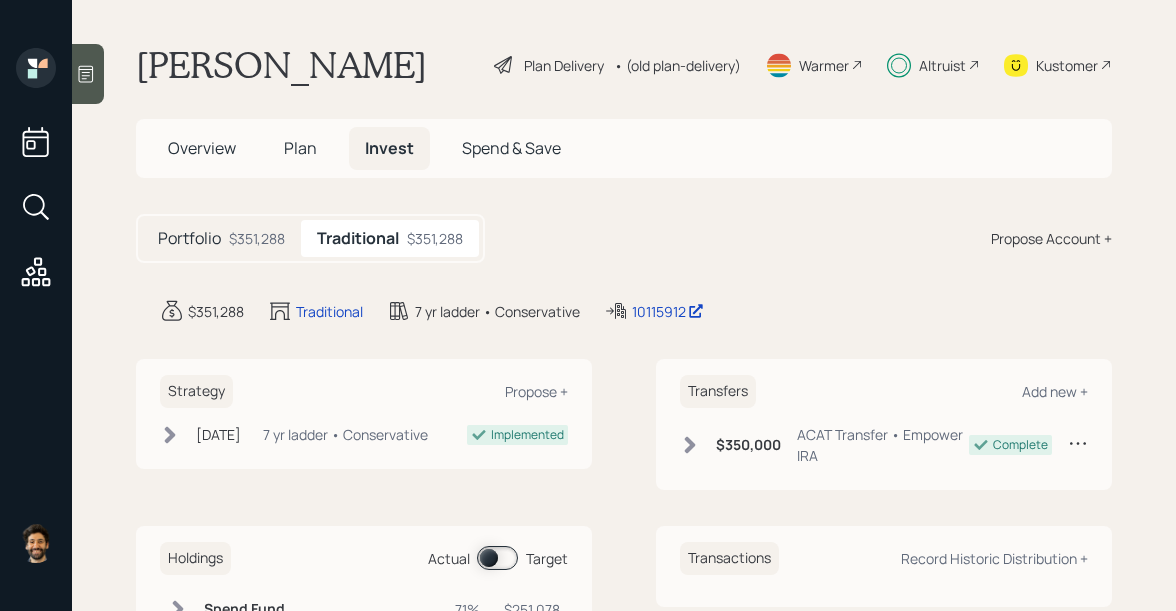 scroll, scrollTop: 0, scrollLeft: 0, axis: both 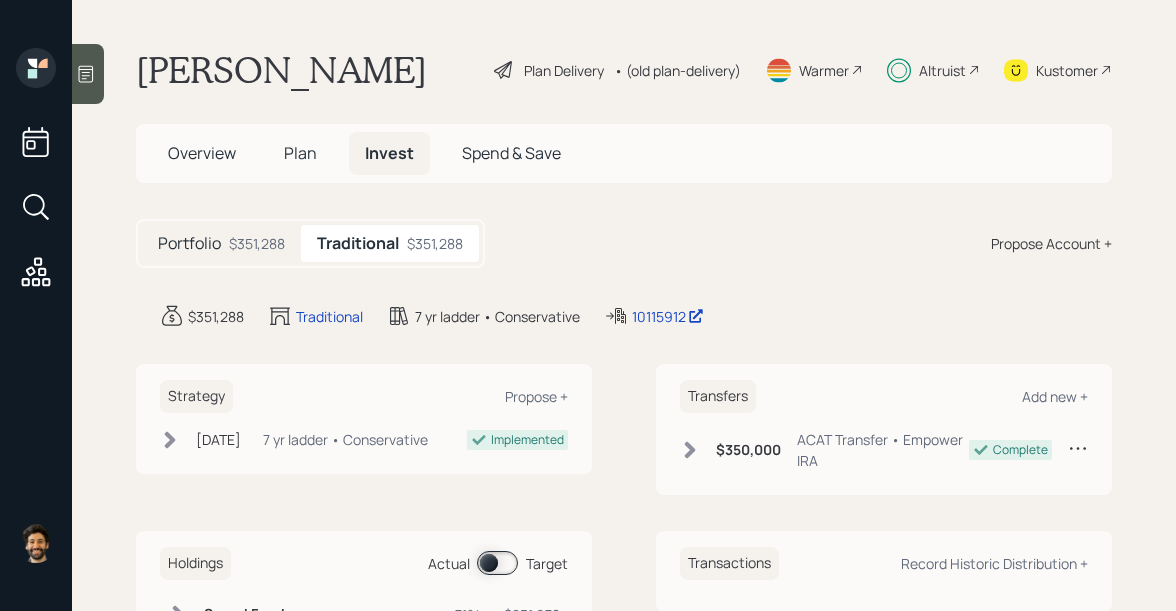 click on "Altruist" at bounding box center (933, 70) 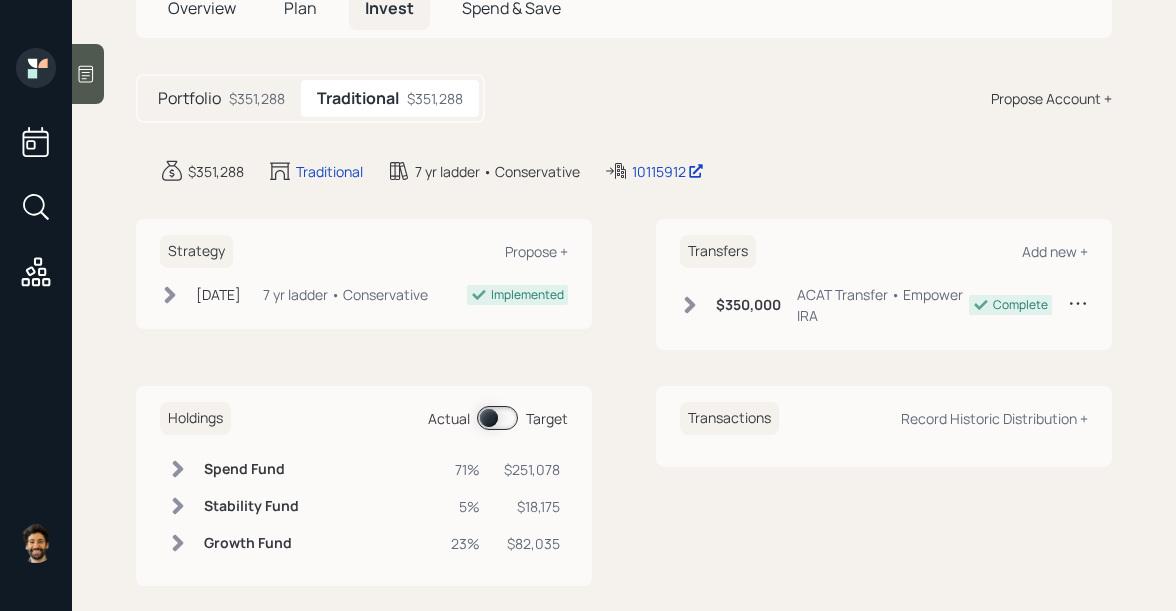 scroll, scrollTop: 168, scrollLeft: 0, axis: vertical 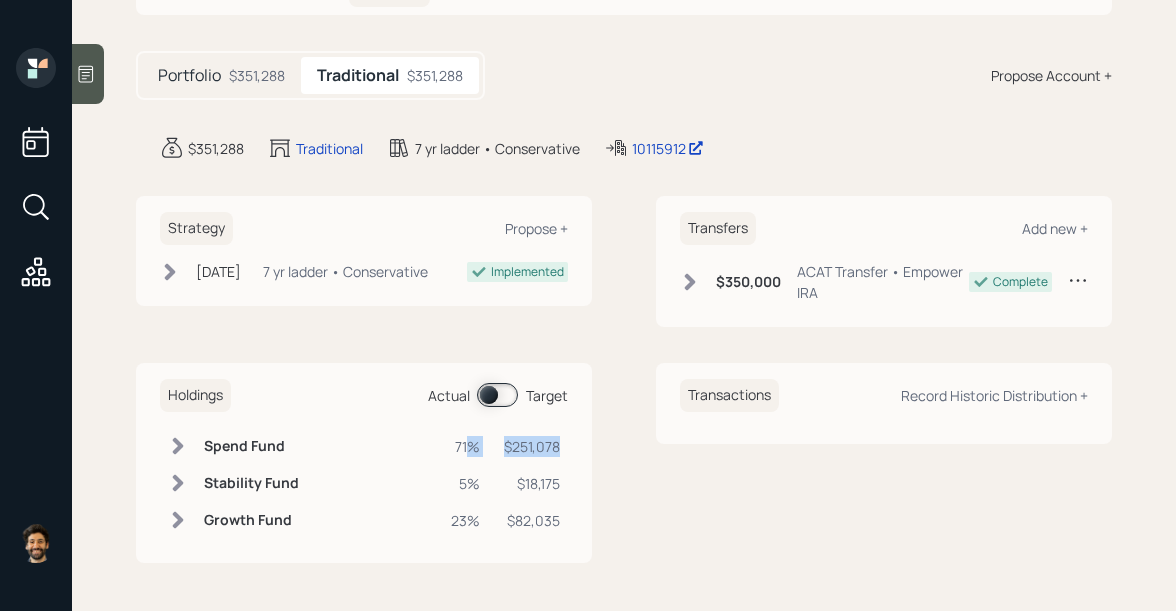 drag, startPoint x: 562, startPoint y: 443, endPoint x: 463, endPoint y: 443, distance: 99 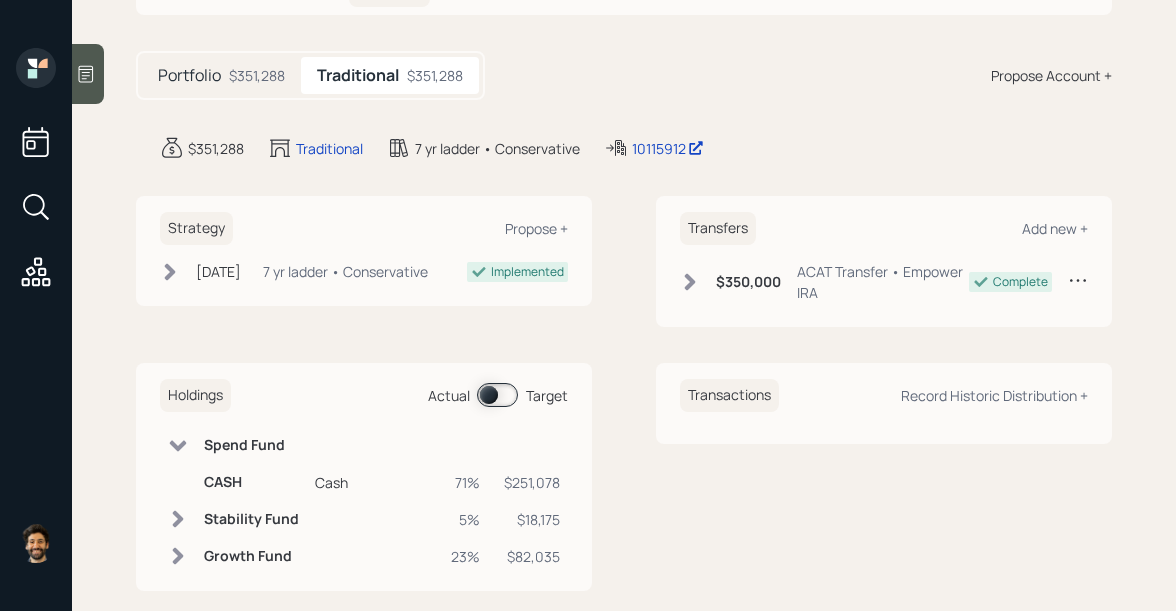click 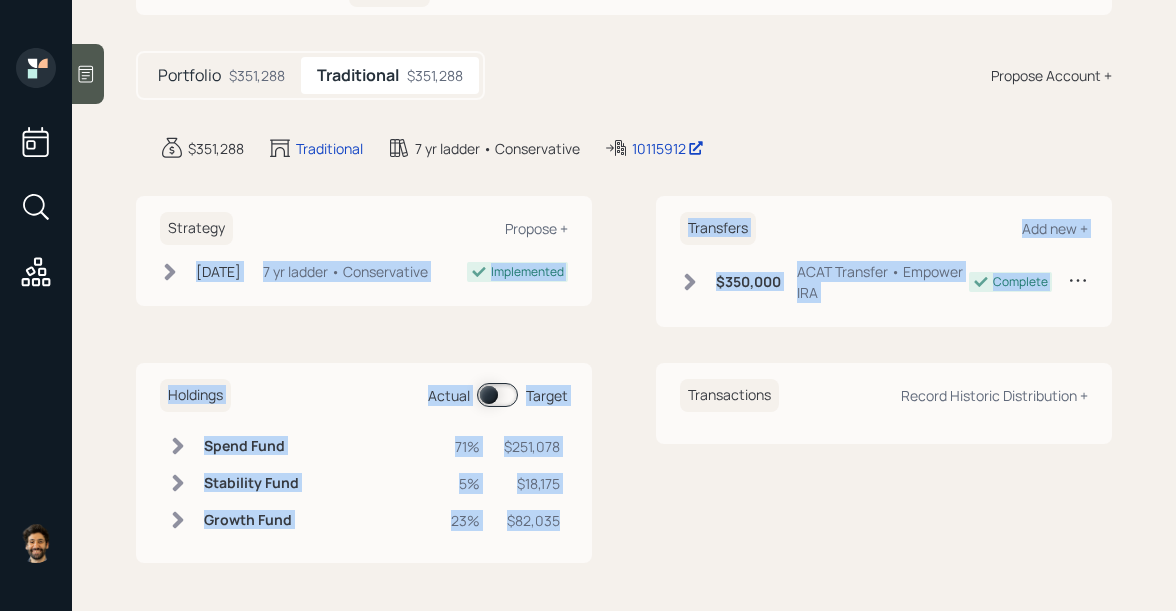 drag, startPoint x: 560, startPoint y: 519, endPoint x: 192, endPoint y: 317, distance: 419.7952 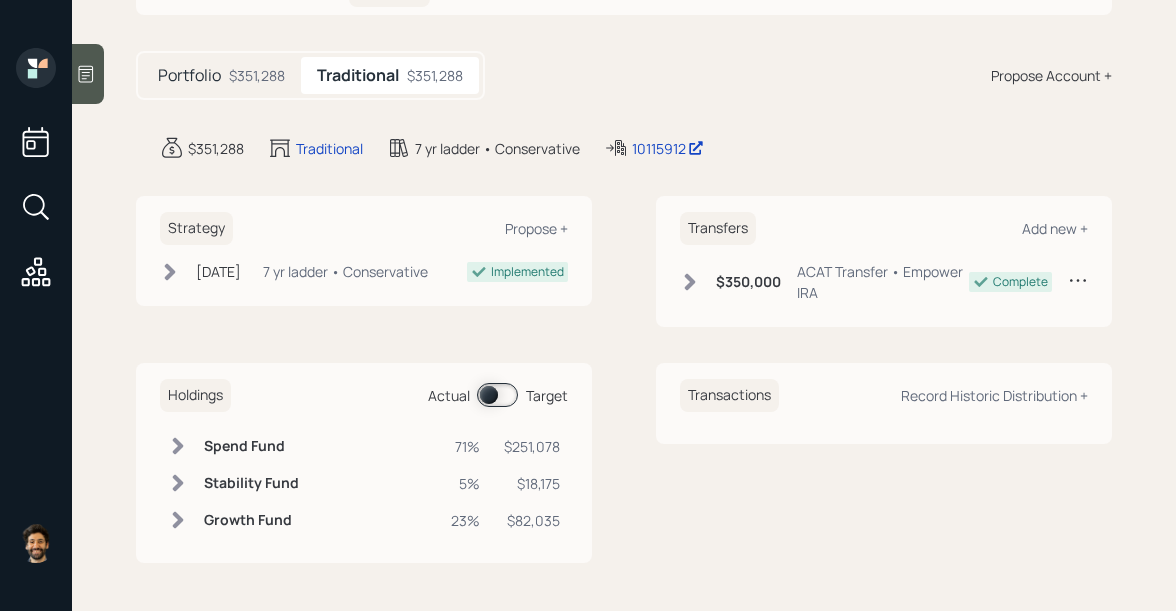 click on "[PERSON_NAME] Plan Delivery • (old plan-delivery) Warmer Altruist Kustomer Overview Plan Invest Spend & Save Portfolio $351,288 Traditional $351,288 Propose Account + $351,288 Traditional 7 yr ladder • Conservative 10115912 Strategy Propose + [DATE] [DATE] 4:27 PM EDT 7 yr ladder • Conservative Implemented Transfers Add new + $350,000 ACAT Transfer • Empower IRA Complete Holdings Actual Target Spend Fund 71% $251,078 Stability Fund 5% $18,175 Growth Fund 23% $82,035 Transactions Record Historic Distribution +" at bounding box center [624, 305] 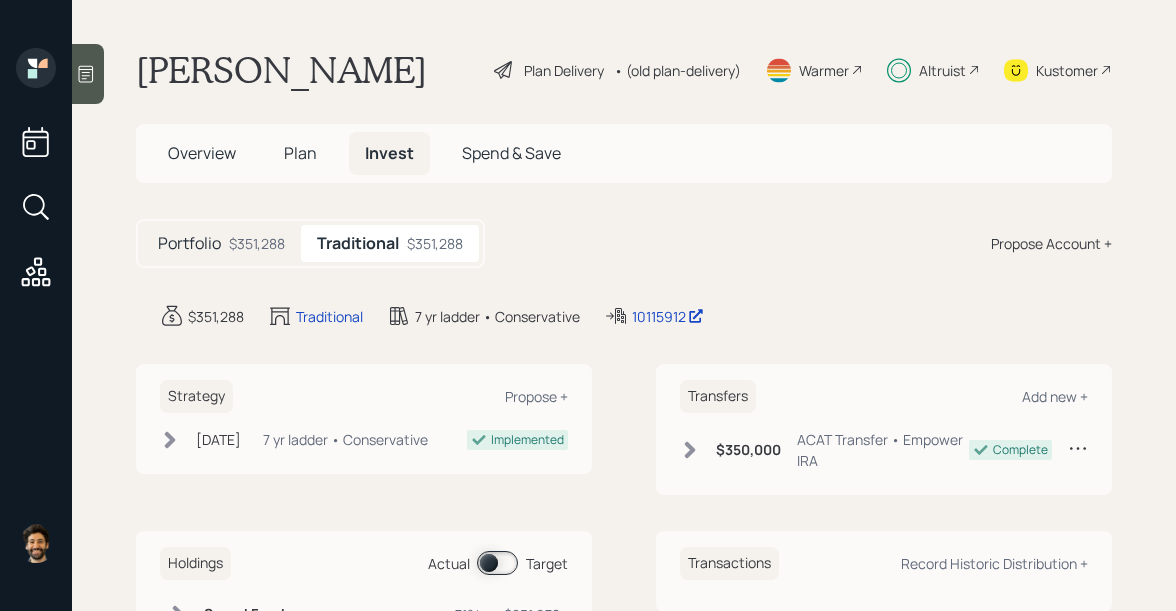 click on "• (old plan-delivery)" at bounding box center [677, 70] 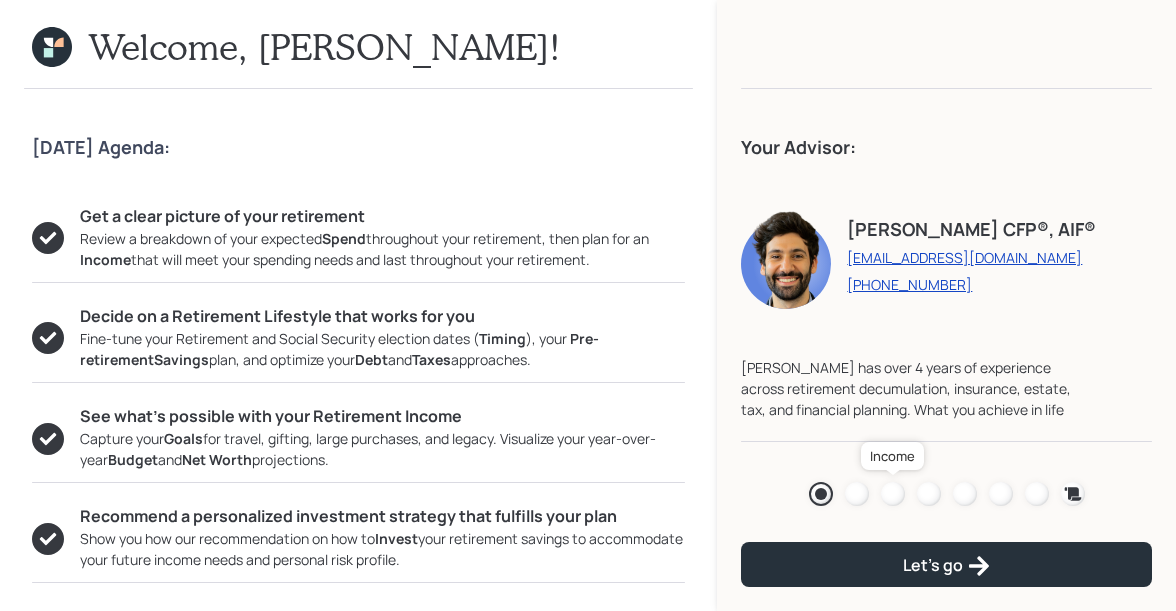 click at bounding box center (893, 494) 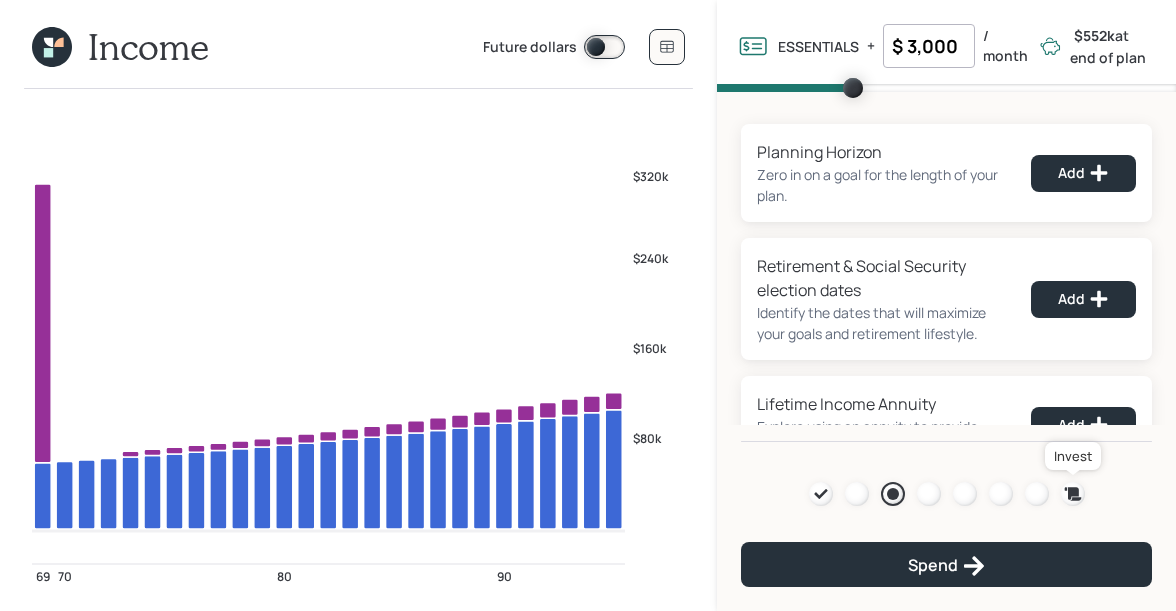 click 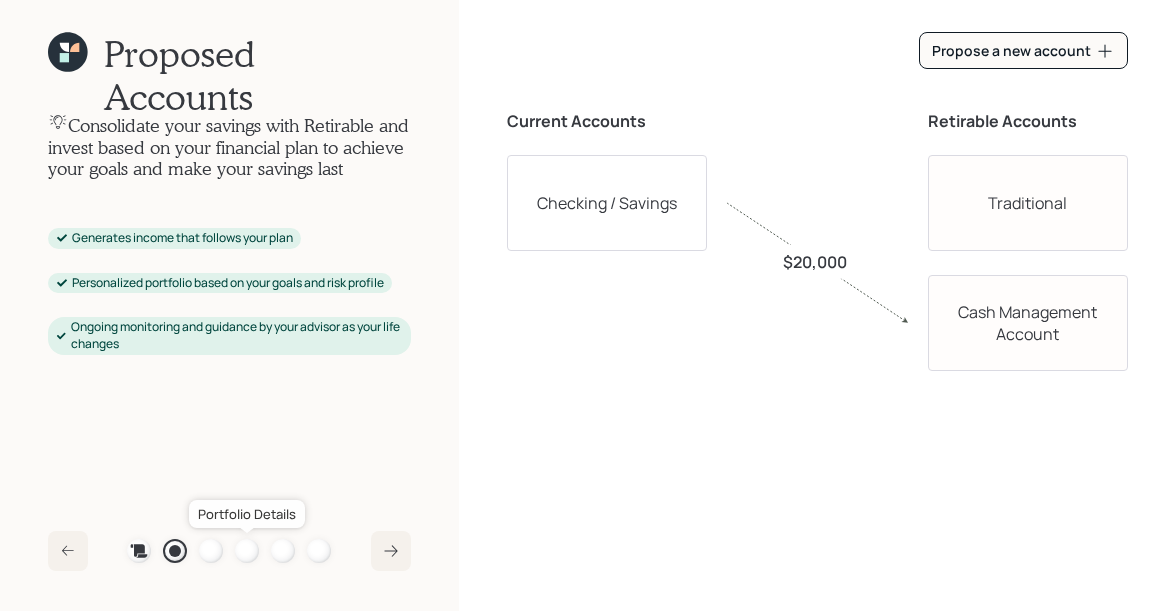 click at bounding box center [247, 551] 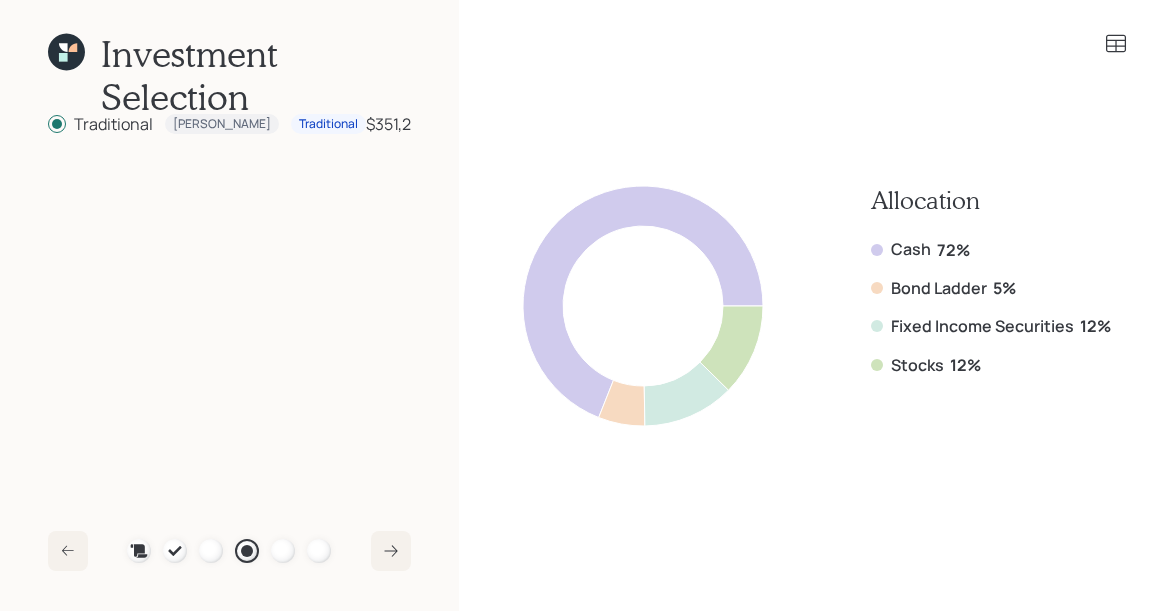 click 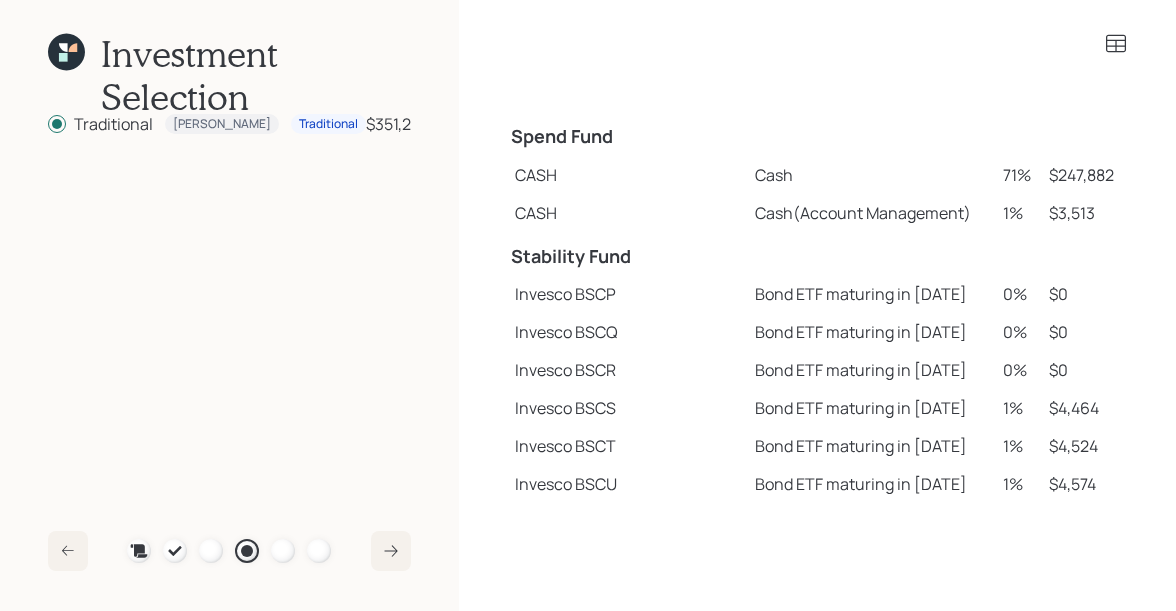 click 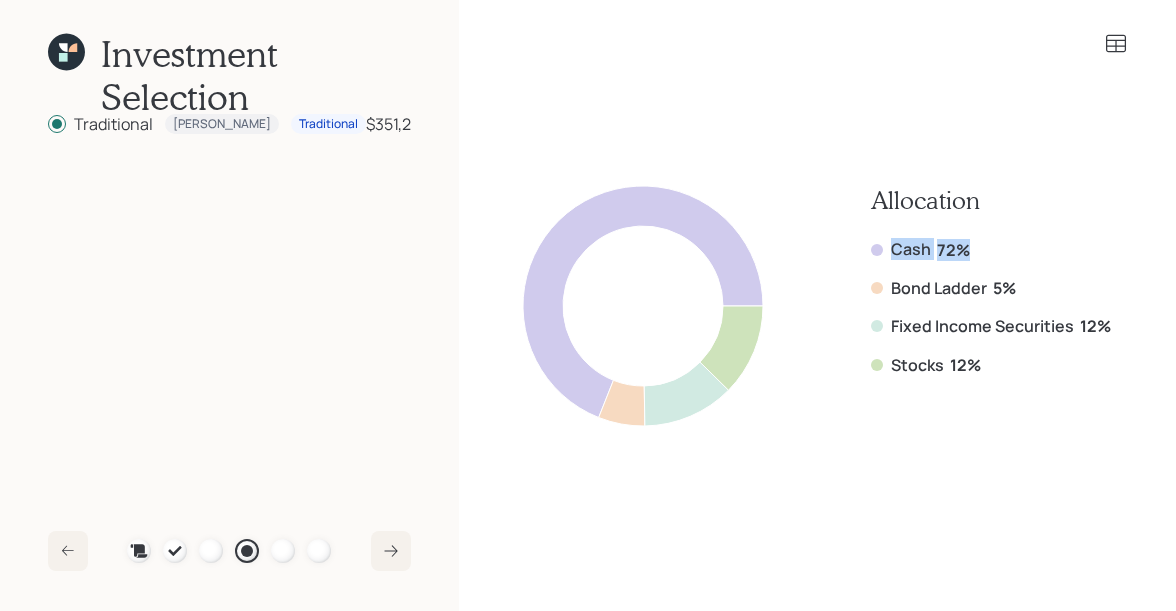 drag, startPoint x: 969, startPoint y: 247, endPoint x: 874, endPoint y: 247, distance: 95 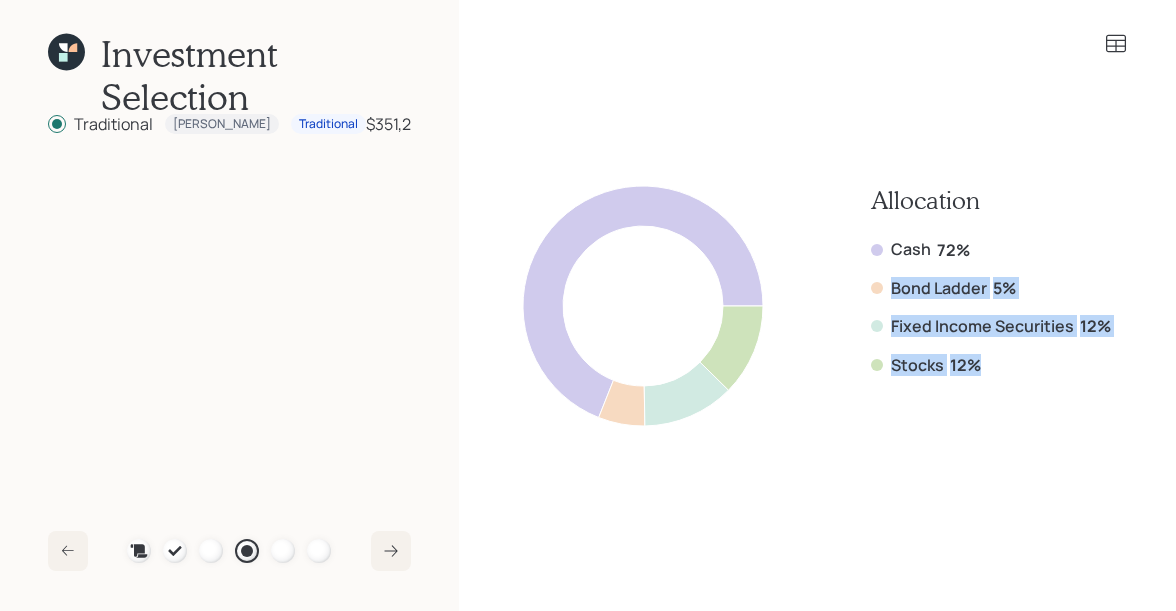 drag, startPoint x: 990, startPoint y: 371, endPoint x: 861, endPoint y: 291, distance: 151.79262 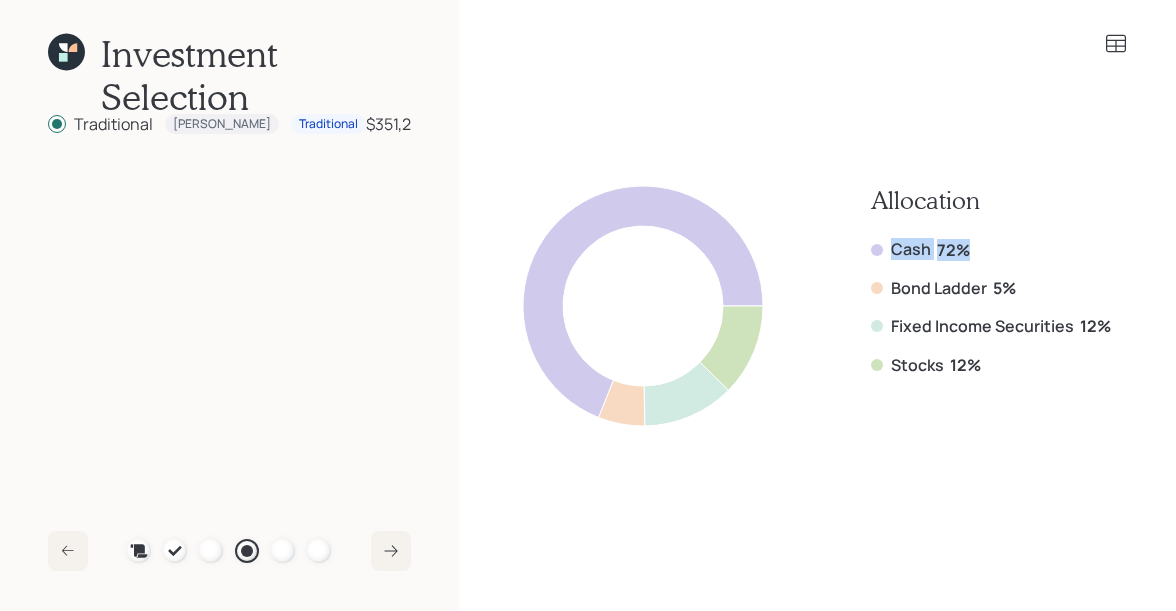 drag, startPoint x: 981, startPoint y: 249, endPoint x: 880, endPoint y: 249, distance: 101 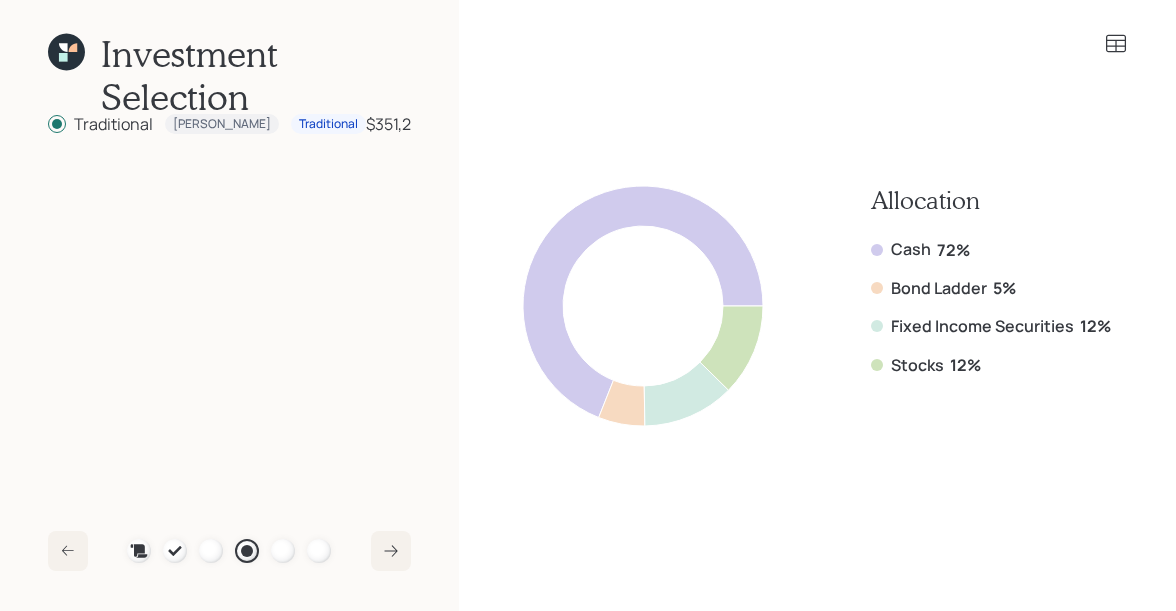 click 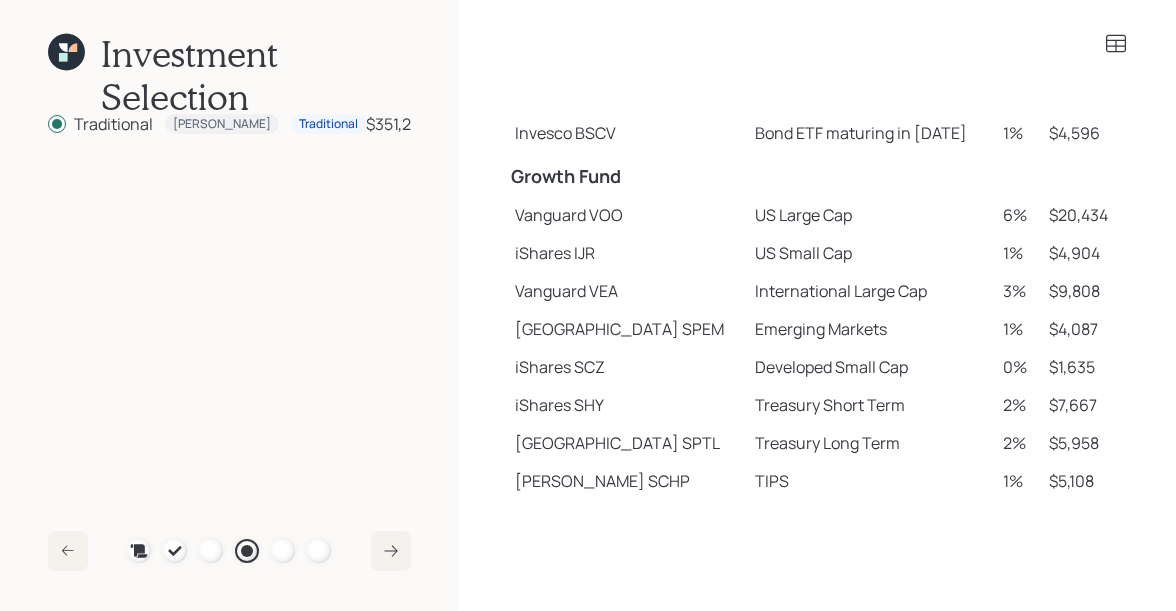 scroll, scrollTop: 392, scrollLeft: 0, axis: vertical 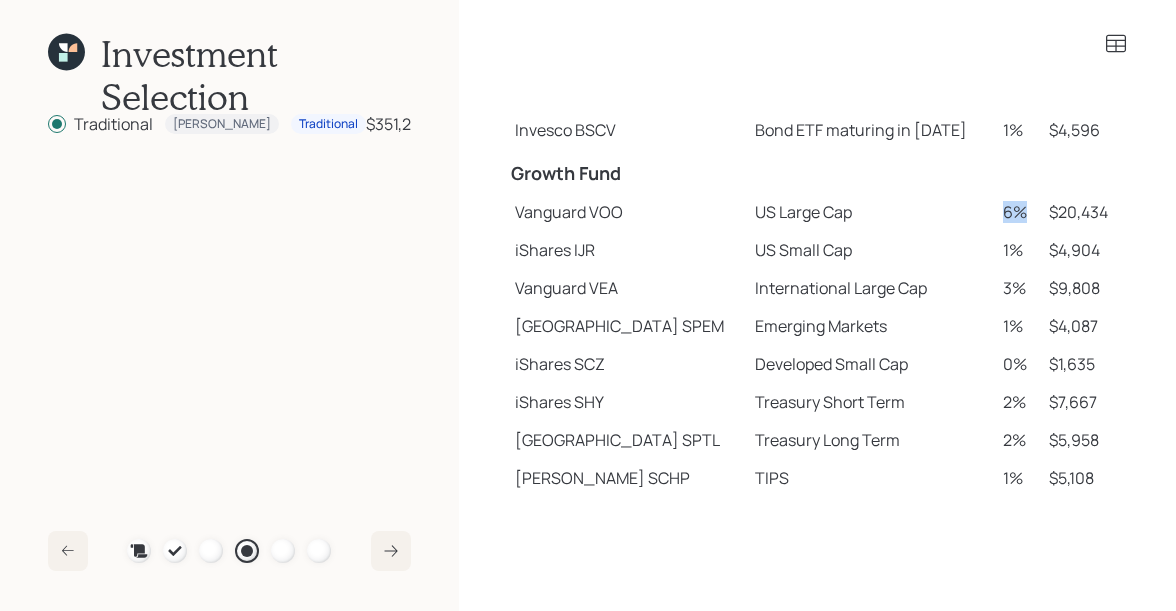 drag, startPoint x: 1002, startPoint y: 212, endPoint x: 971, endPoint y: 212, distance: 31 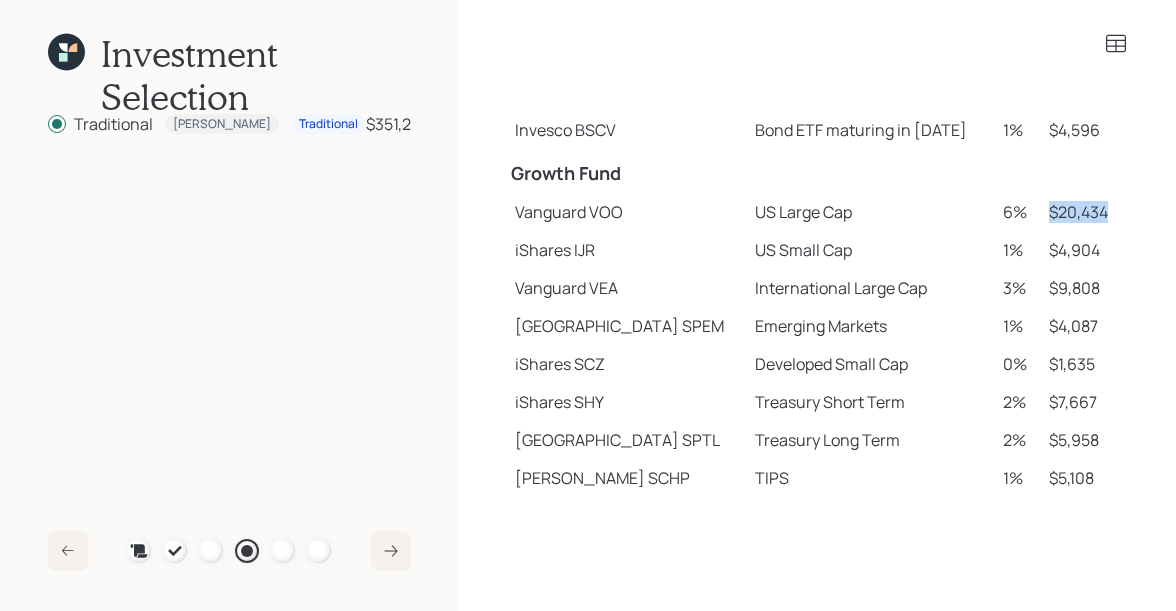 drag, startPoint x: 1034, startPoint y: 210, endPoint x: 1093, endPoint y: 211, distance: 59.008472 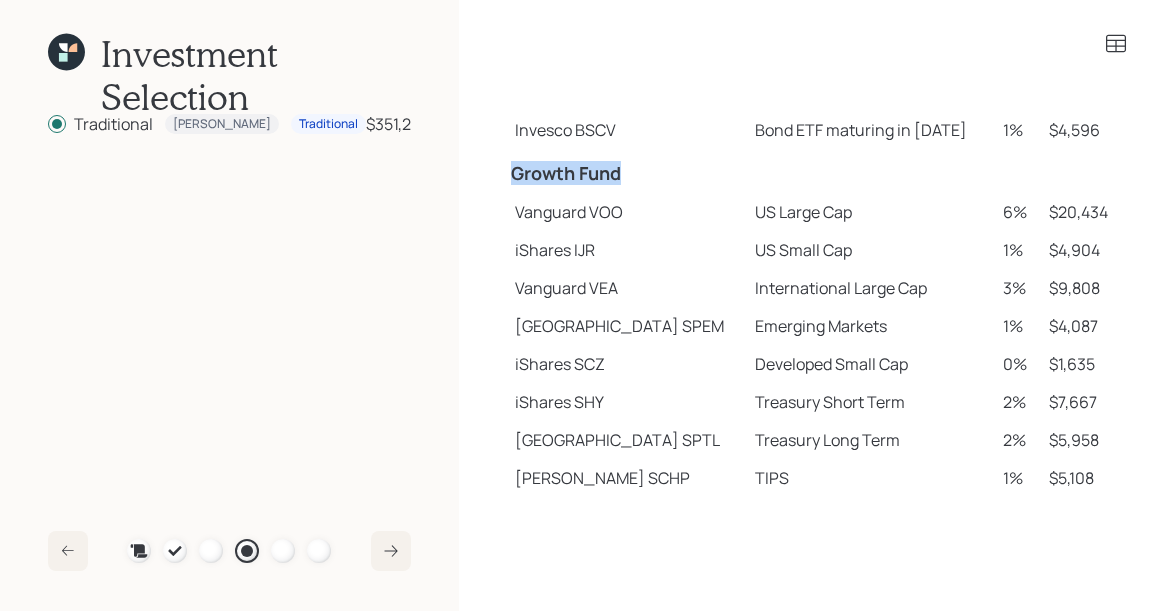 drag, startPoint x: 509, startPoint y: 177, endPoint x: 634, endPoint y: 179, distance: 125.016 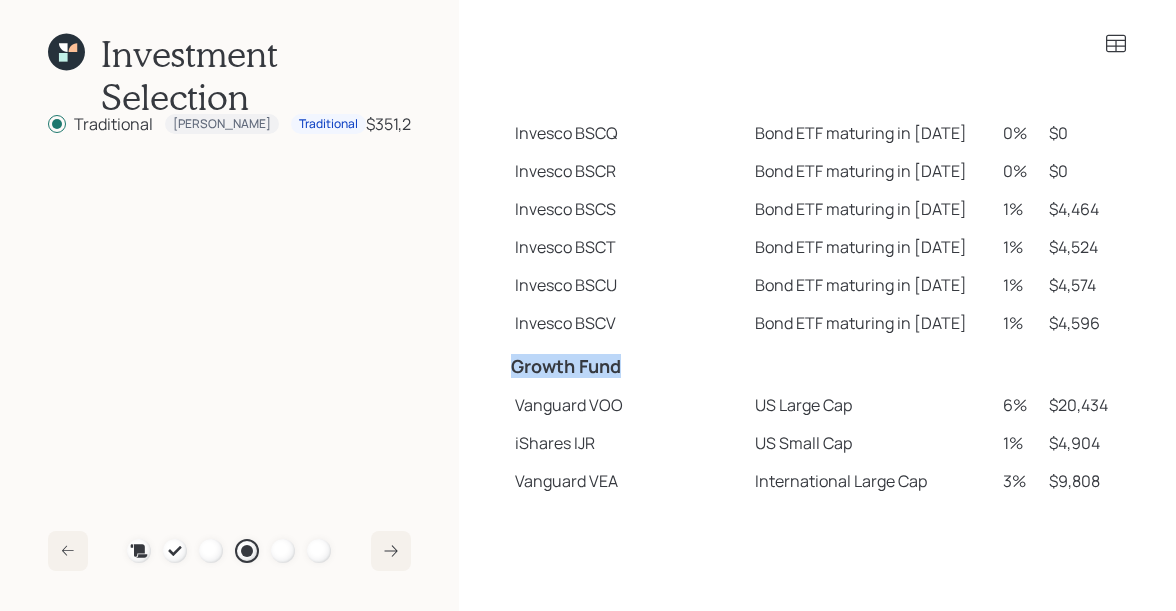scroll, scrollTop: 0, scrollLeft: 0, axis: both 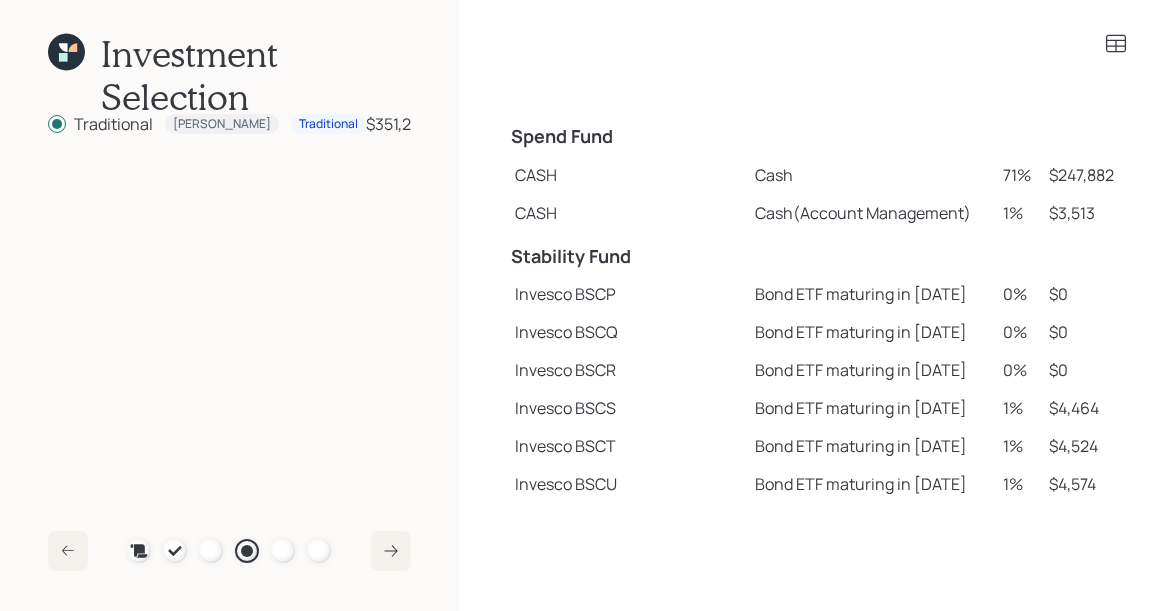 click 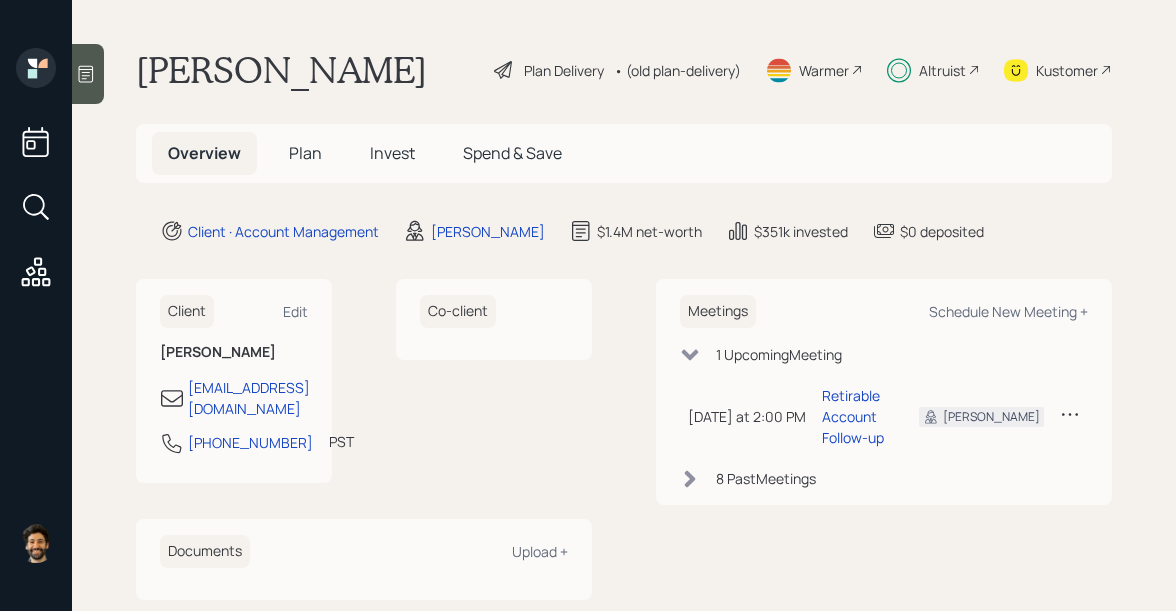 click on "Invest" at bounding box center [392, 153] 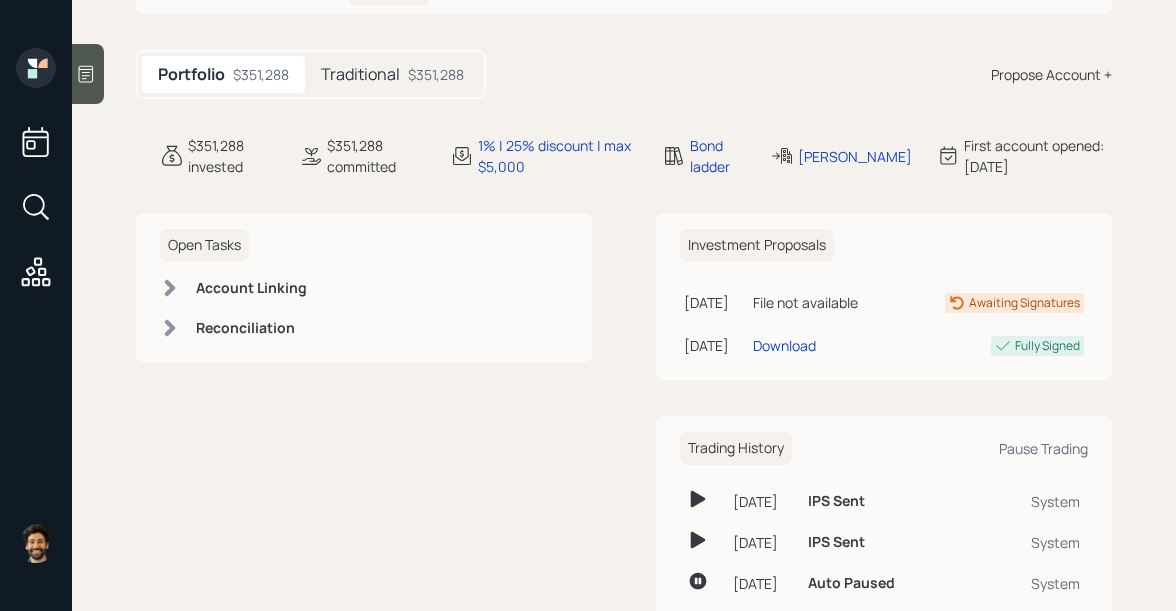 scroll, scrollTop: 0, scrollLeft: 0, axis: both 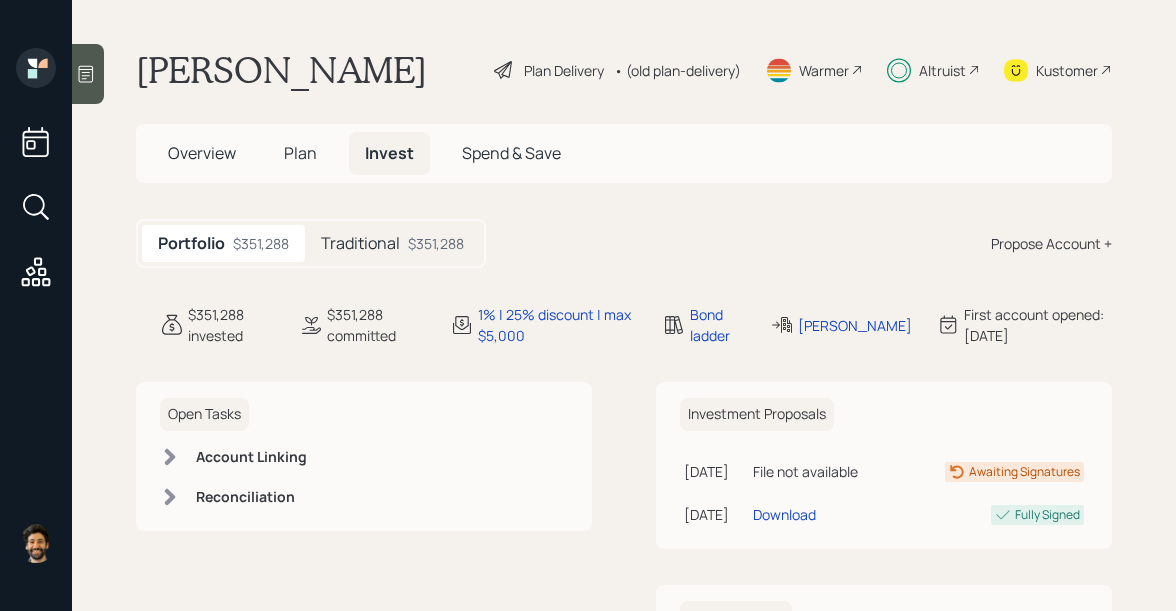 click on "Traditional" at bounding box center (360, 243) 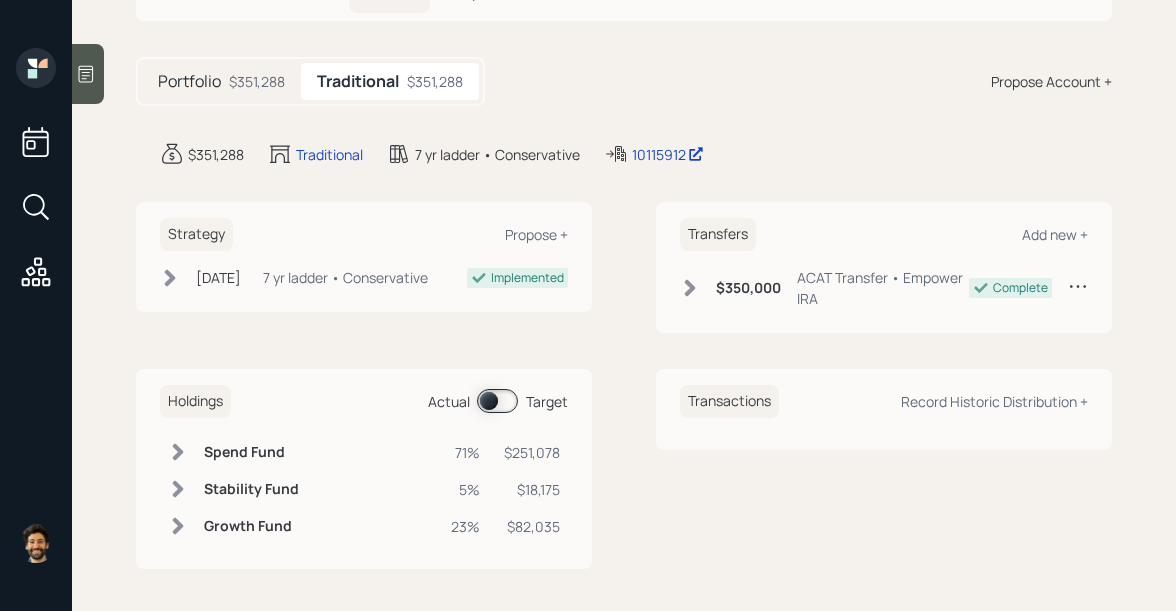 scroll, scrollTop: 168, scrollLeft: 0, axis: vertical 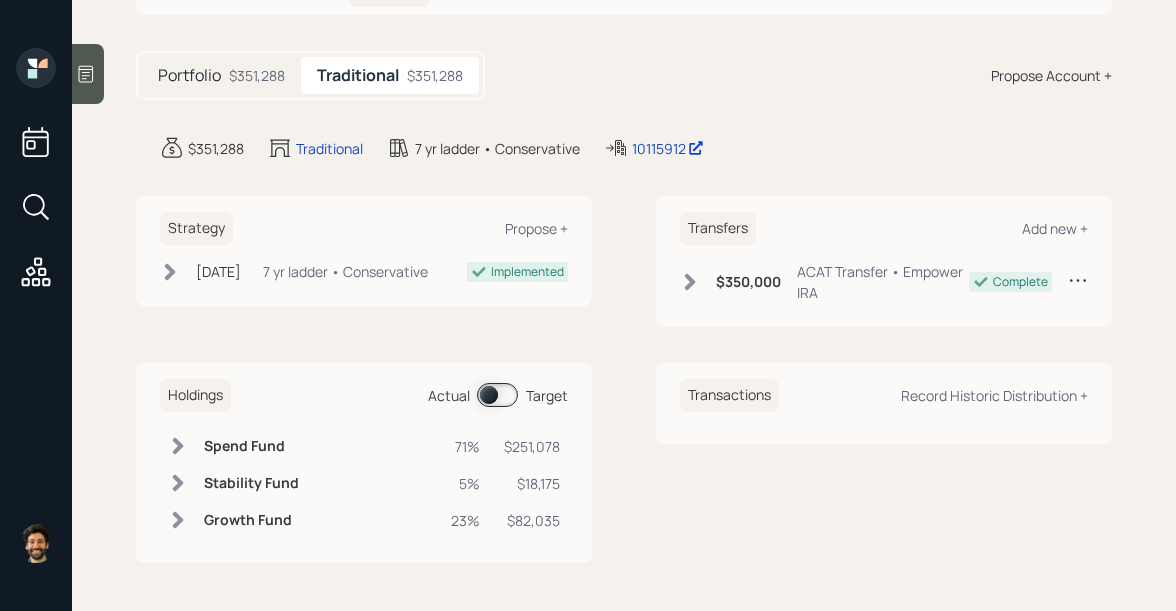 click at bounding box center (497, 395) 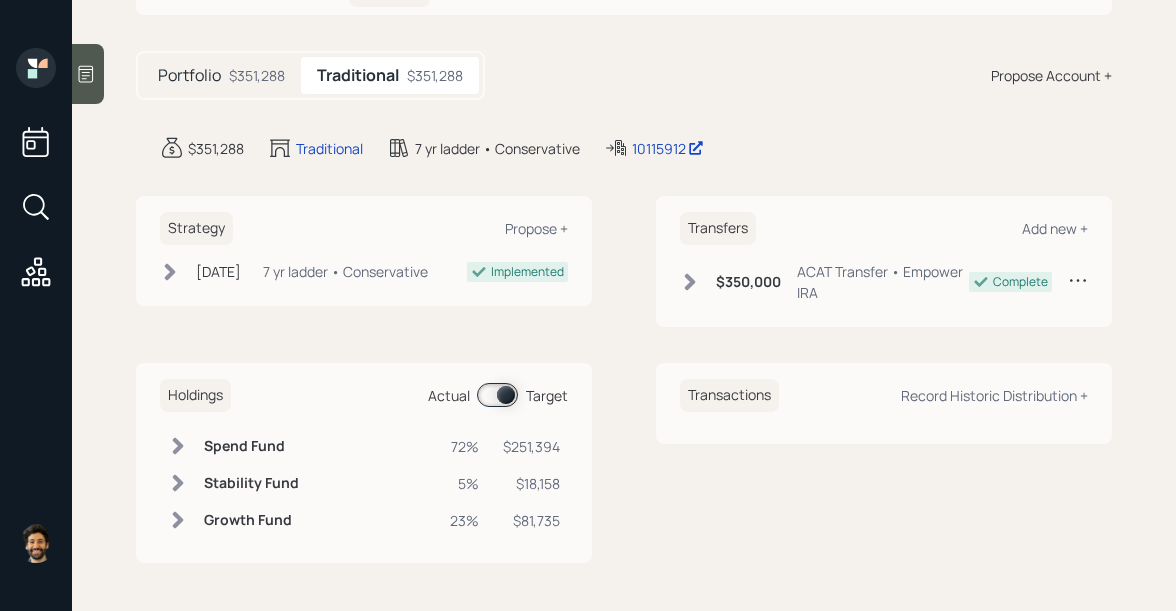 click 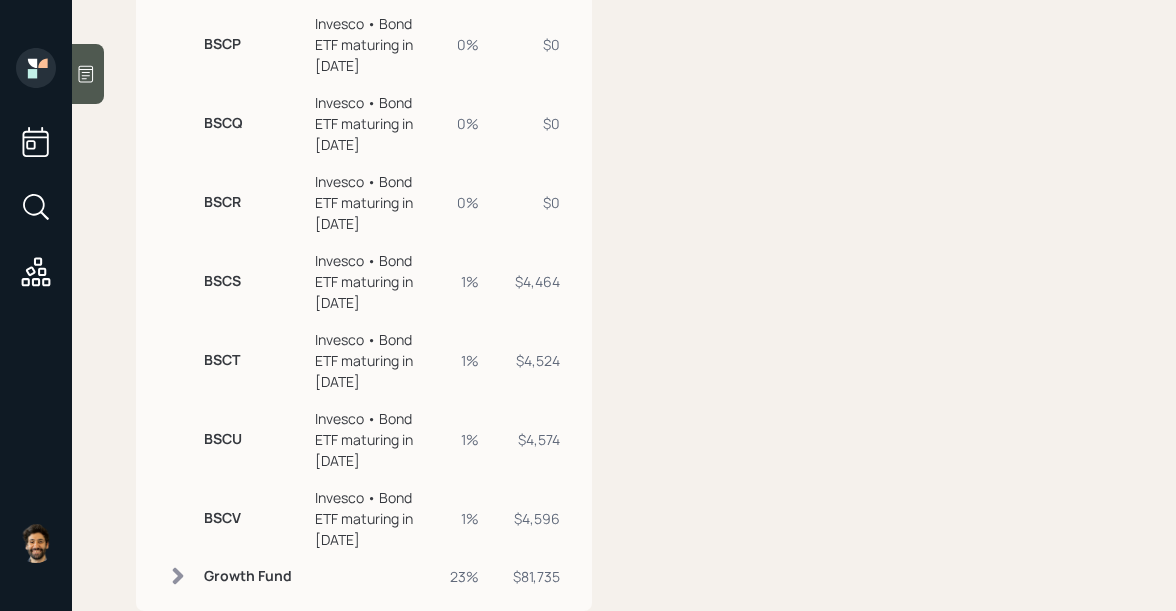 scroll, scrollTop: 665, scrollLeft: 0, axis: vertical 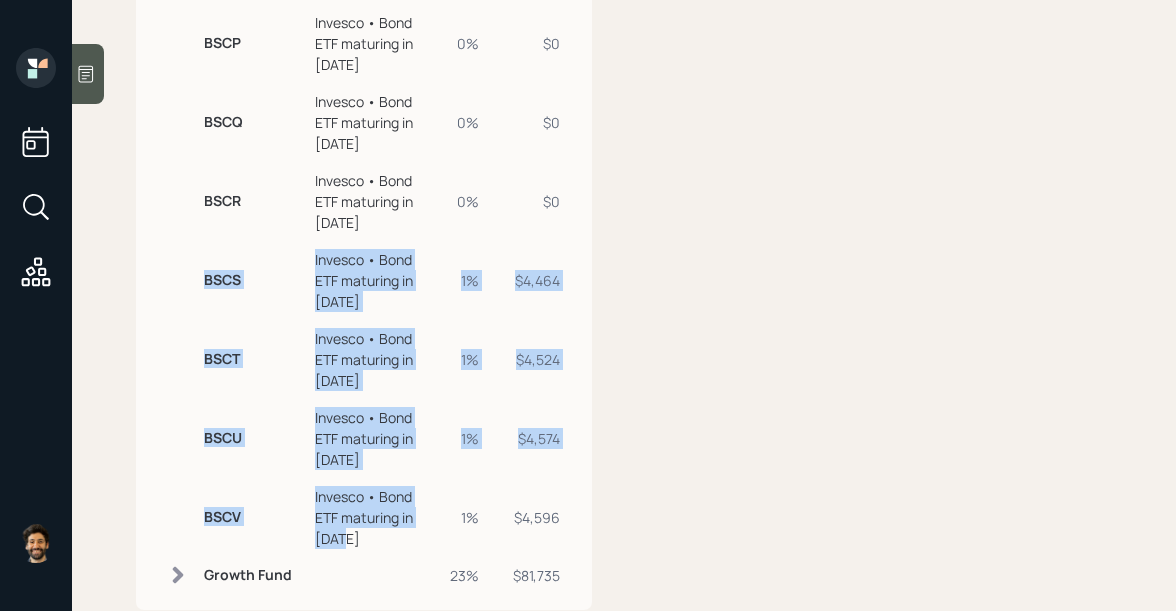 drag, startPoint x: 344, startPoint y: 536, endPoint x: 192, endPoint y: 276, distance: 301.17105 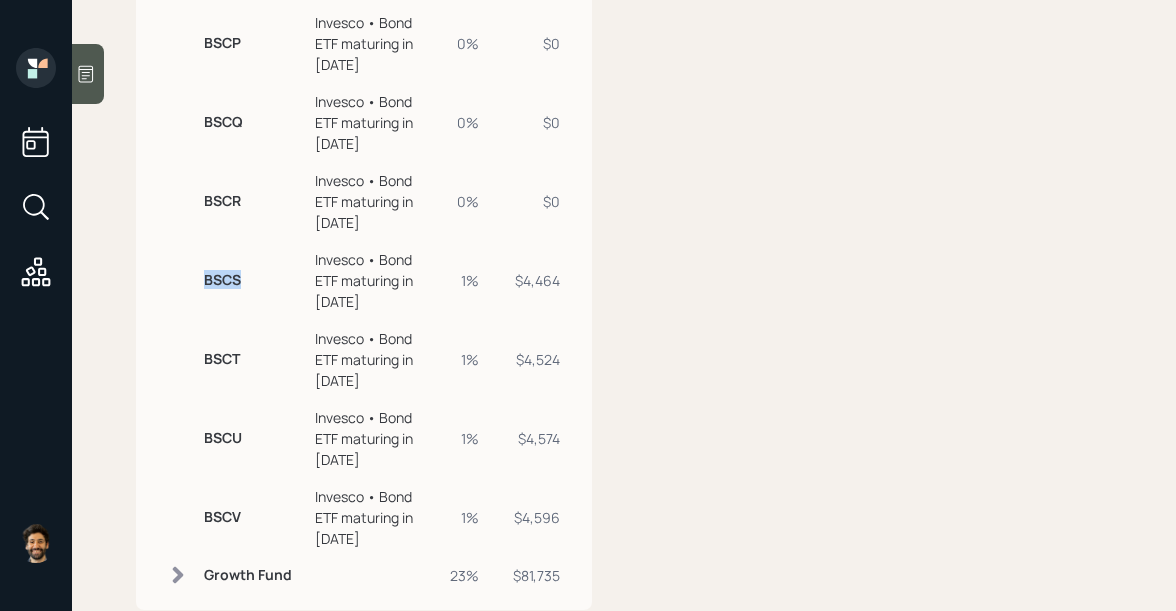 drag, startPoint x: 205, startPoint y: 277, endPoint x: 247, endPoint y: 278, distance: 42.0119 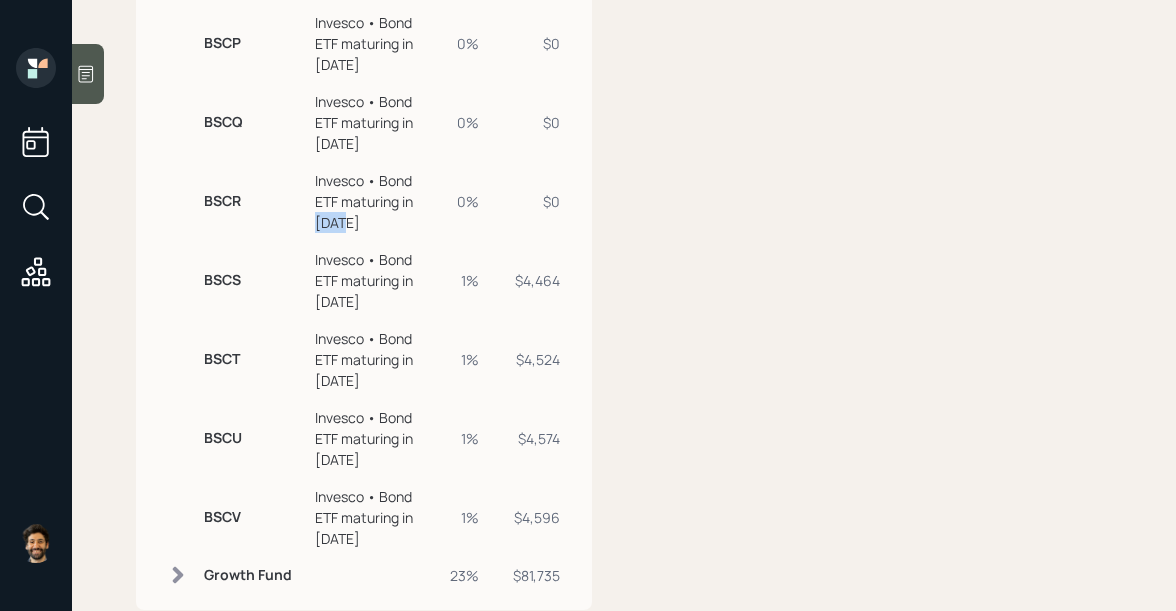 drag, startPoint x: 345, startPoint y: 225, endPoint x: 311, endPoint y: 225, distance: 34 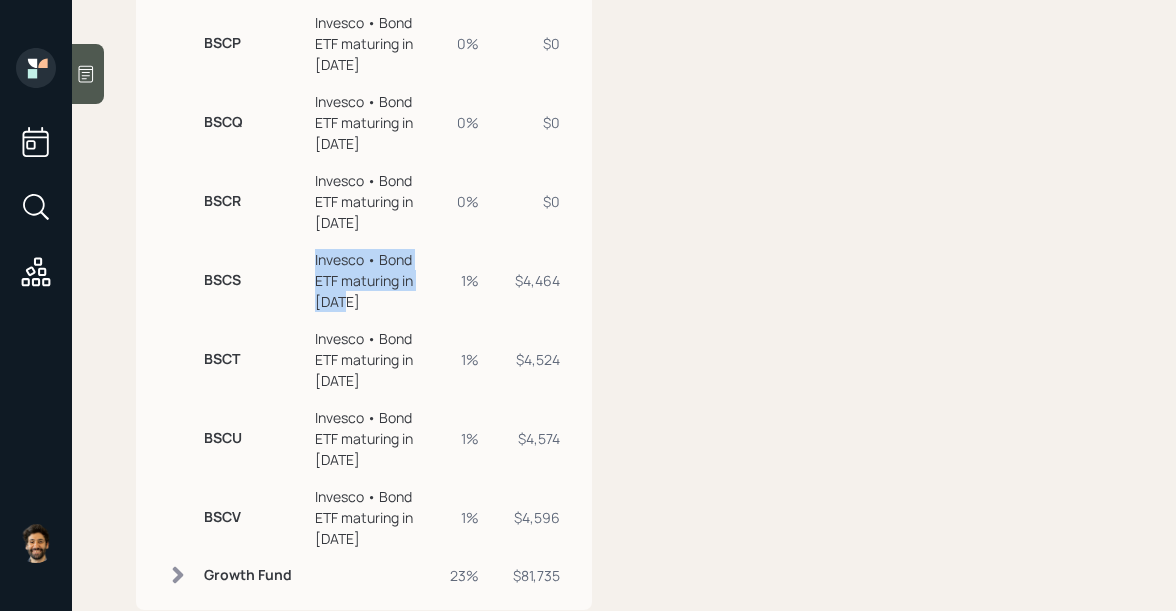 drag, startPoint x: 349, startPoint y: 304, endPoint x: 296, endPoint y: 304, distance: 53 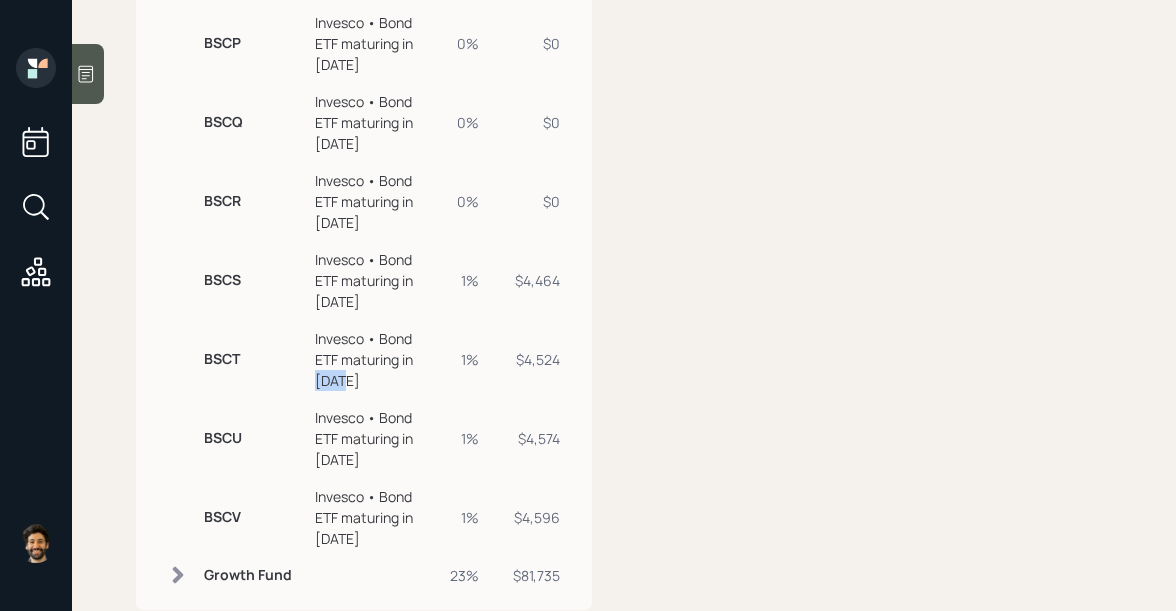 drag, startPoint x: 346, startPoint y: 381, endPoint x: 308, endPoint y: 381, distance: 38 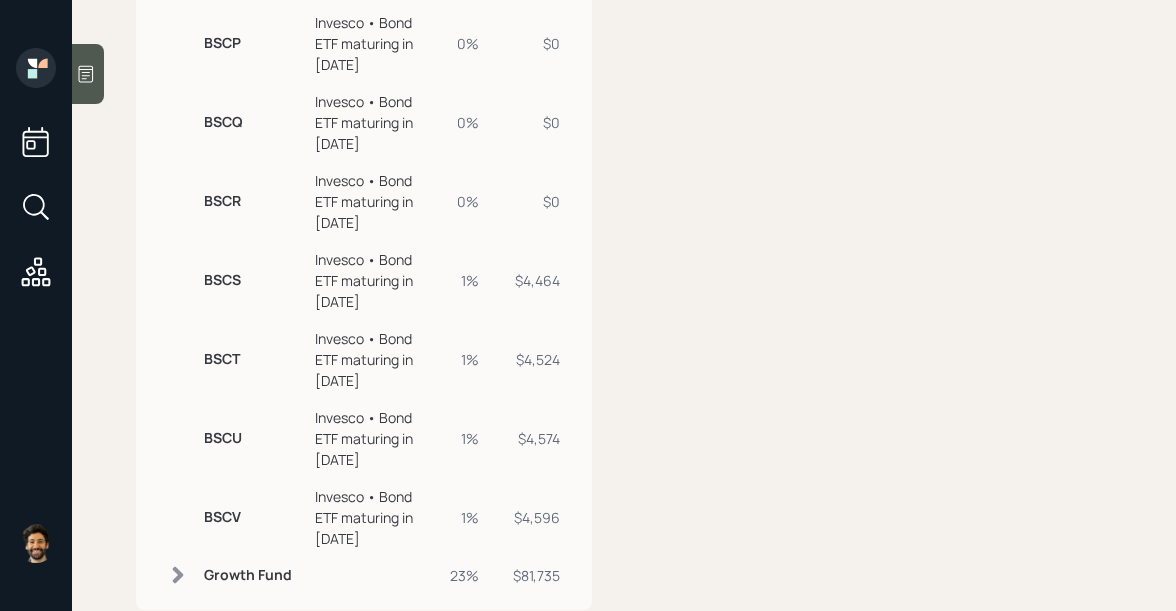 click on "Invesco • Bond ETF maturing in [DATE]" at bounding box center [374, 517] 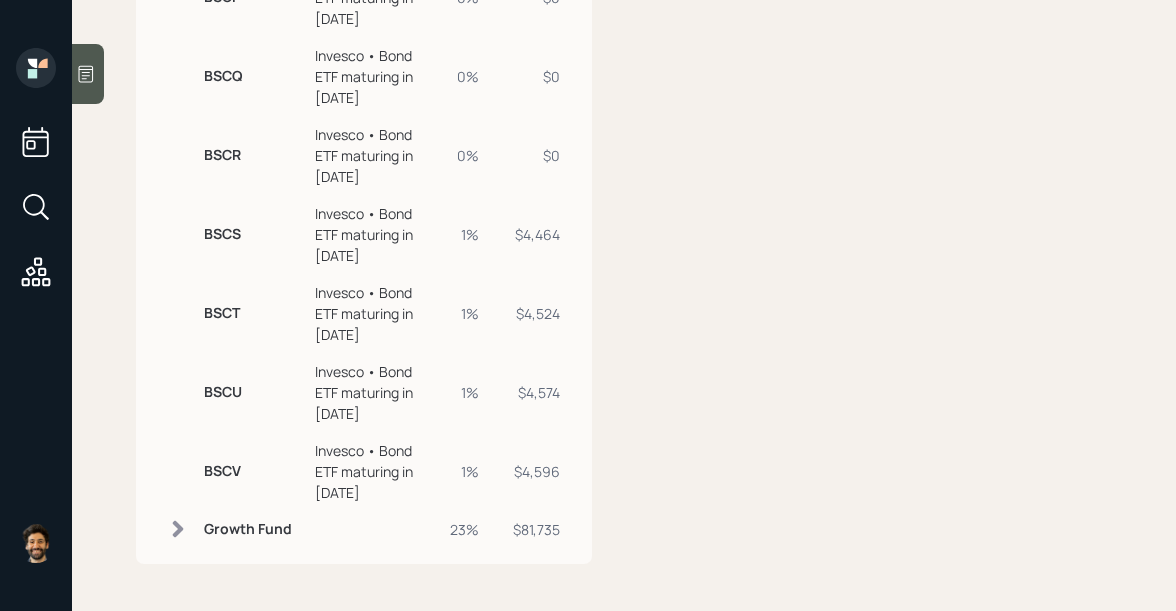 click 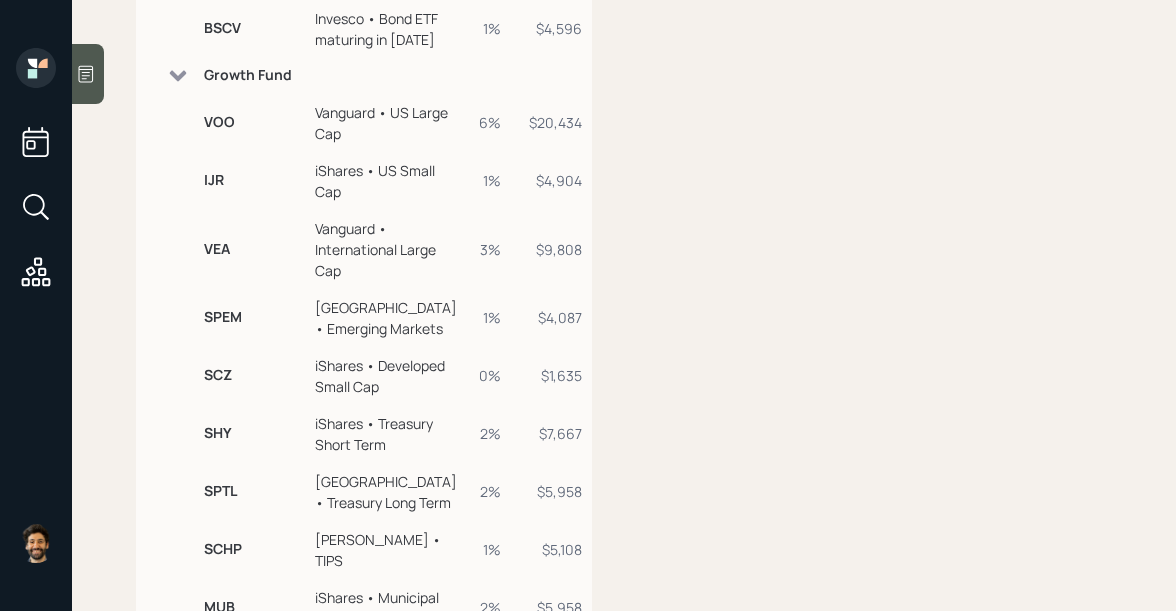 scroll, scrollTop: 1016, scrollLeft: 0, axis: vertical 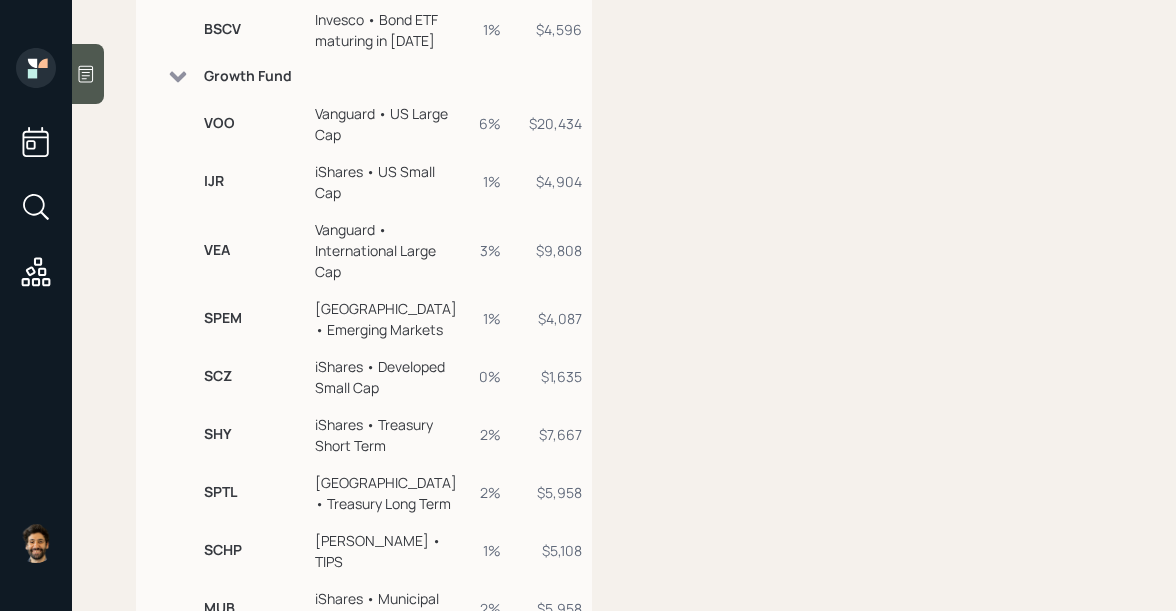click 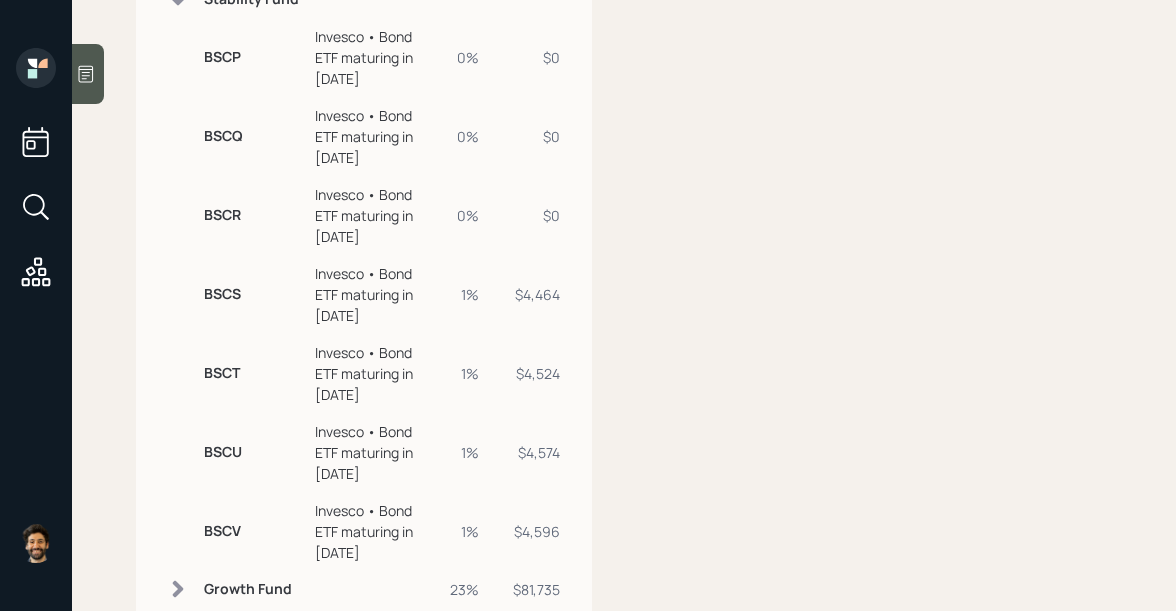 scroll, scrollTop: 711, scrollLeft: 0, axis: vertical 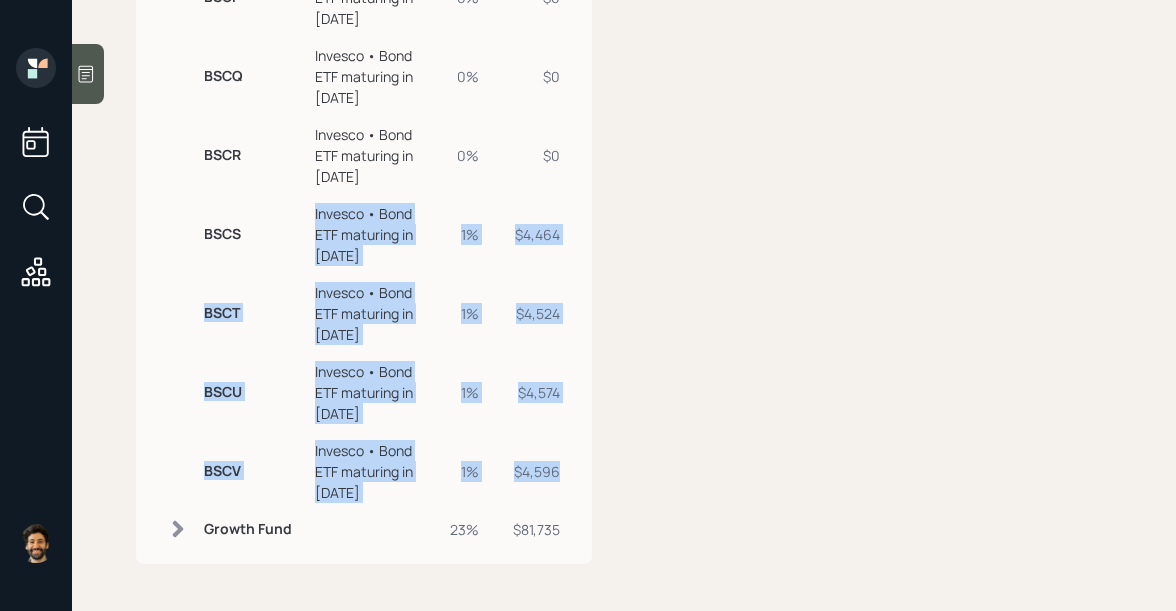 drag, startPoint x: 562, startPoint y: 474, endPoint x: 294, endPoint y: 234, distance: 359.75546 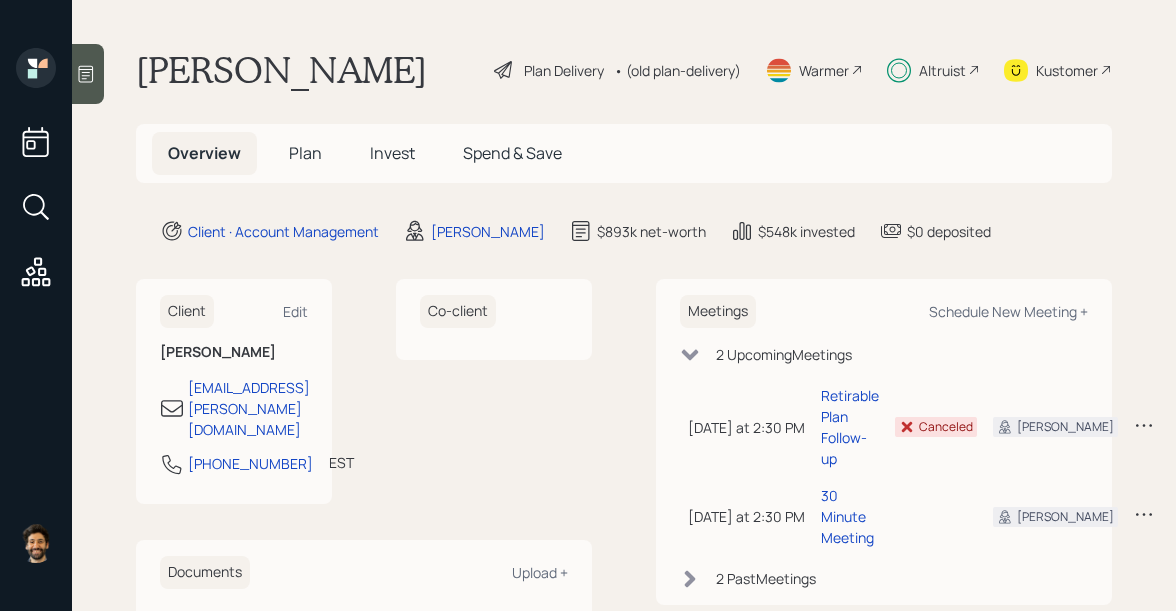 scroll, scrollTop: 0, scrollLeft: 0, axis: both 